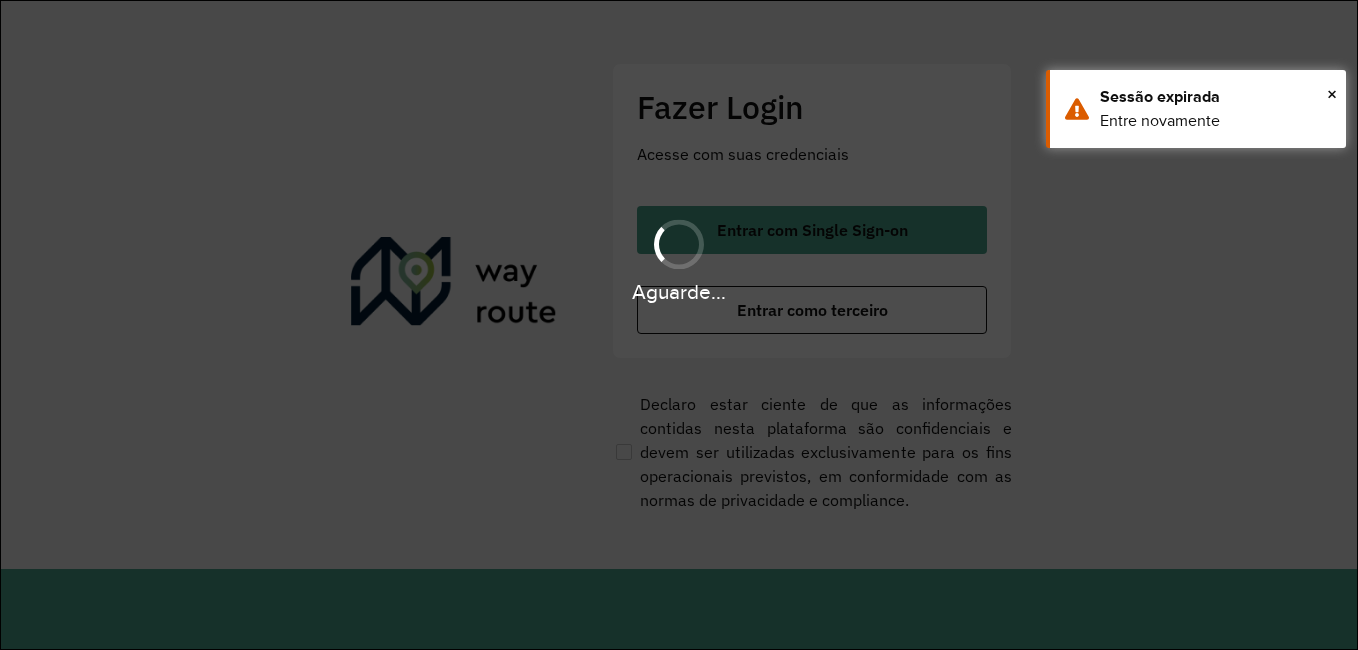 scroll, scrollTop: 0, scrollLeft: 0, axis: both 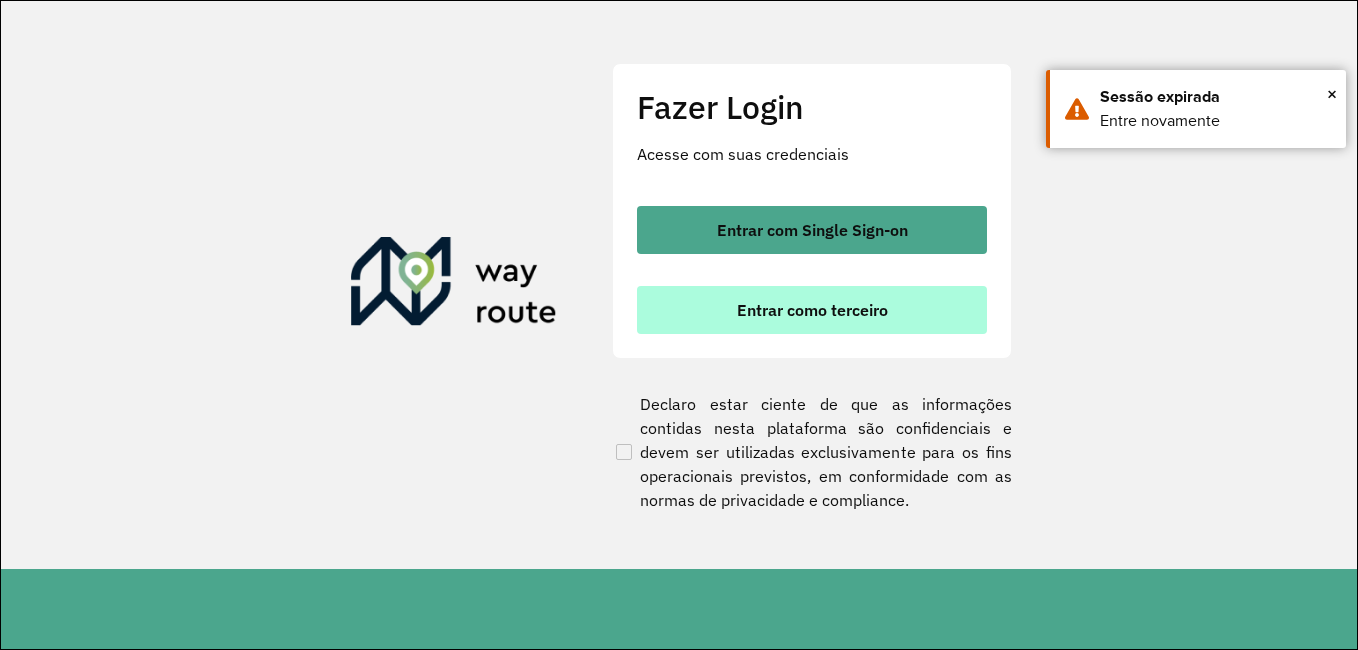 click on "Entrar como terceiro" at bounding box center [812, 310] 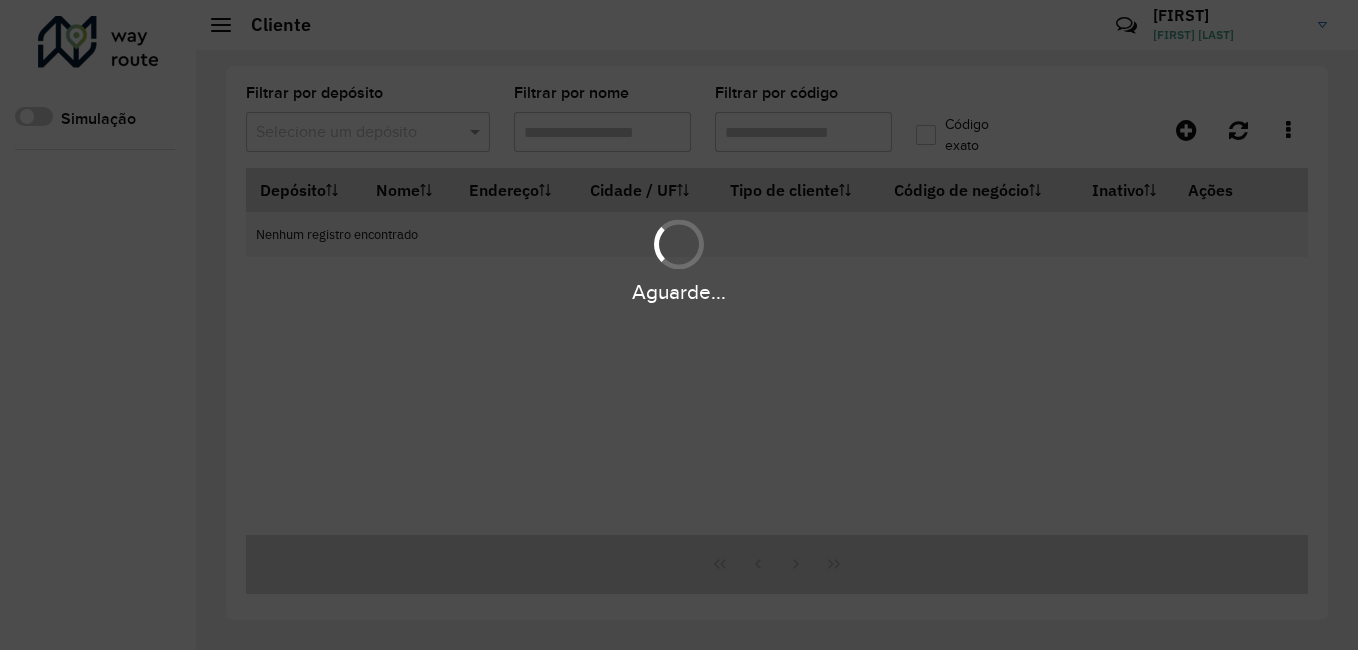 scroll, scrollTop: 0, scrollLeft: 0, axis: both 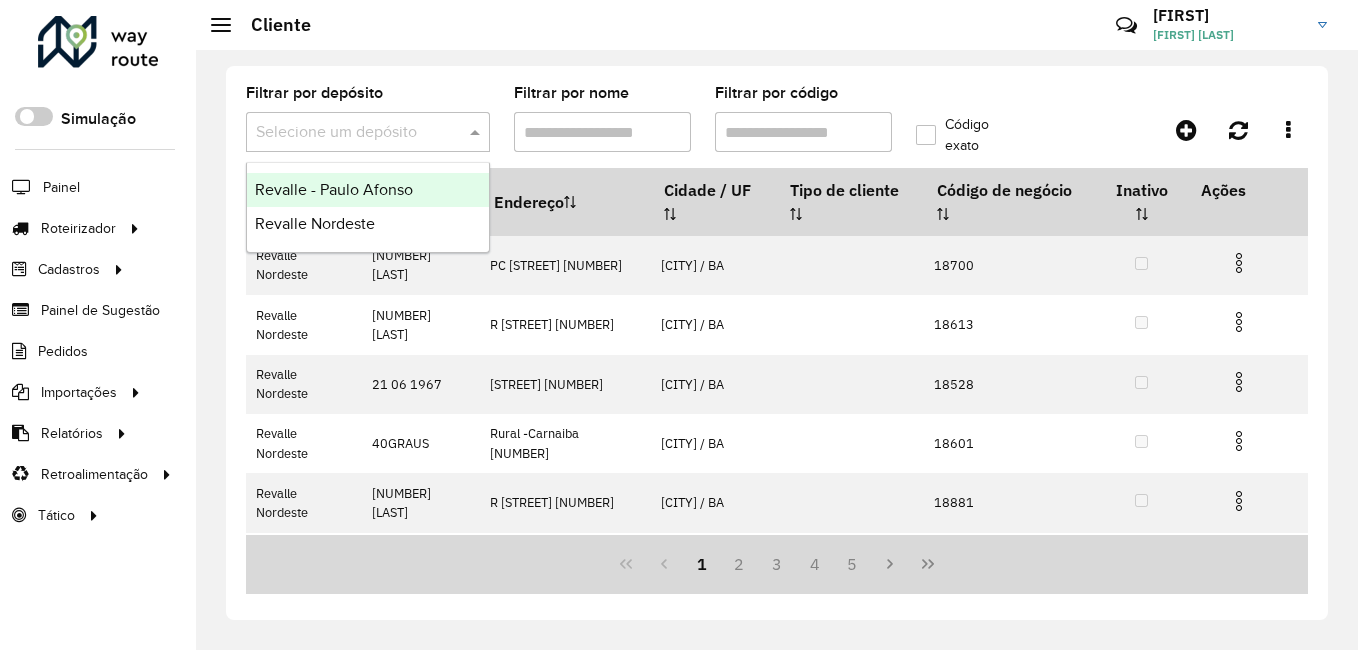 click at bounding box center (477, 132) 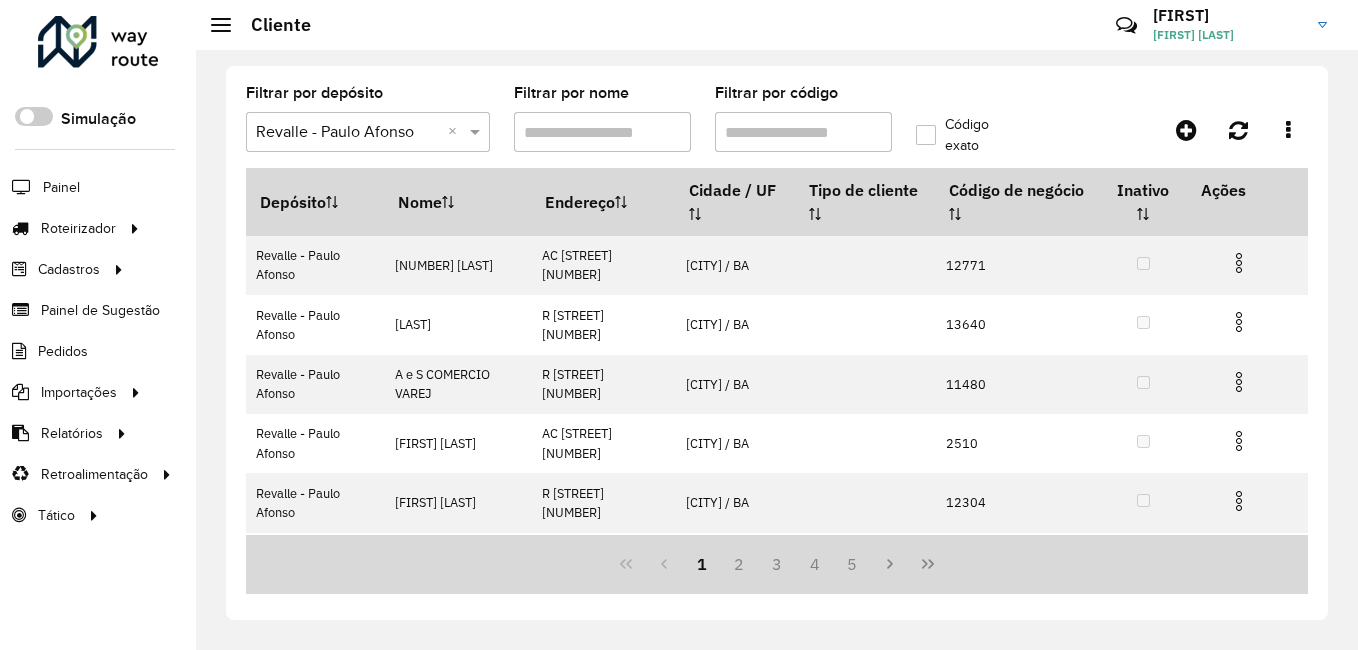 click on "Filtrar por código" at bounding box center [803, 132] 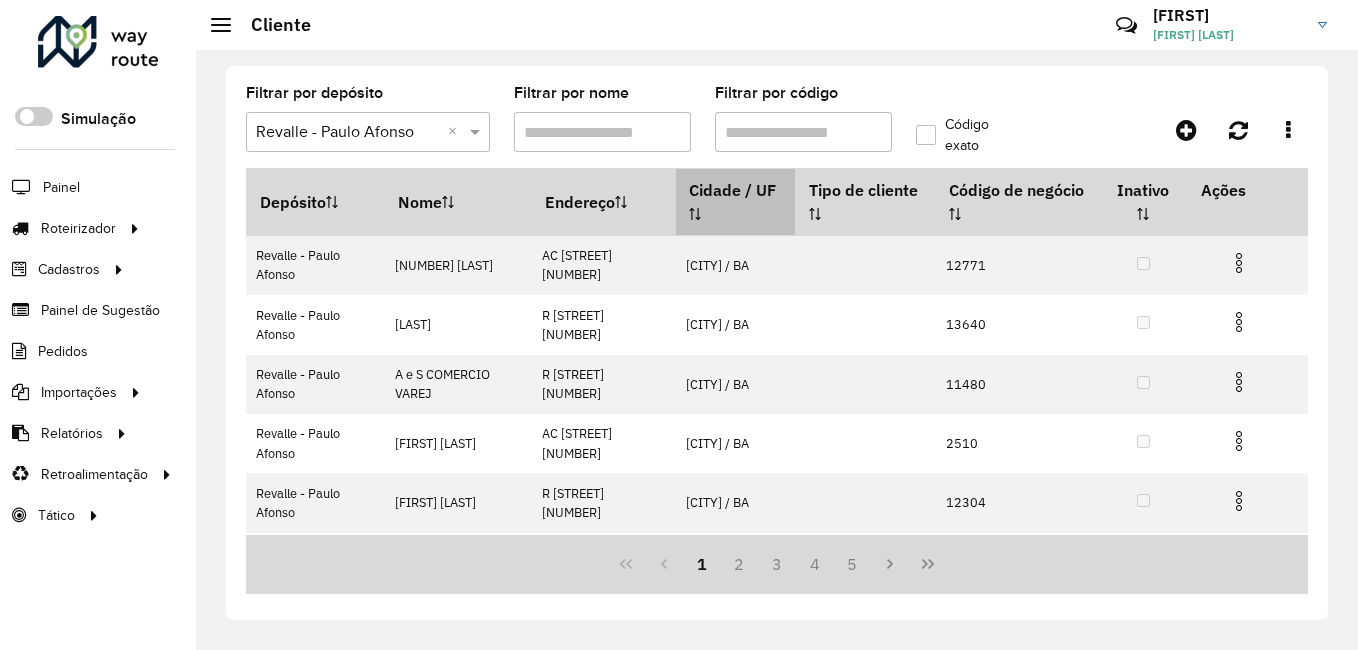 paste on "*****" 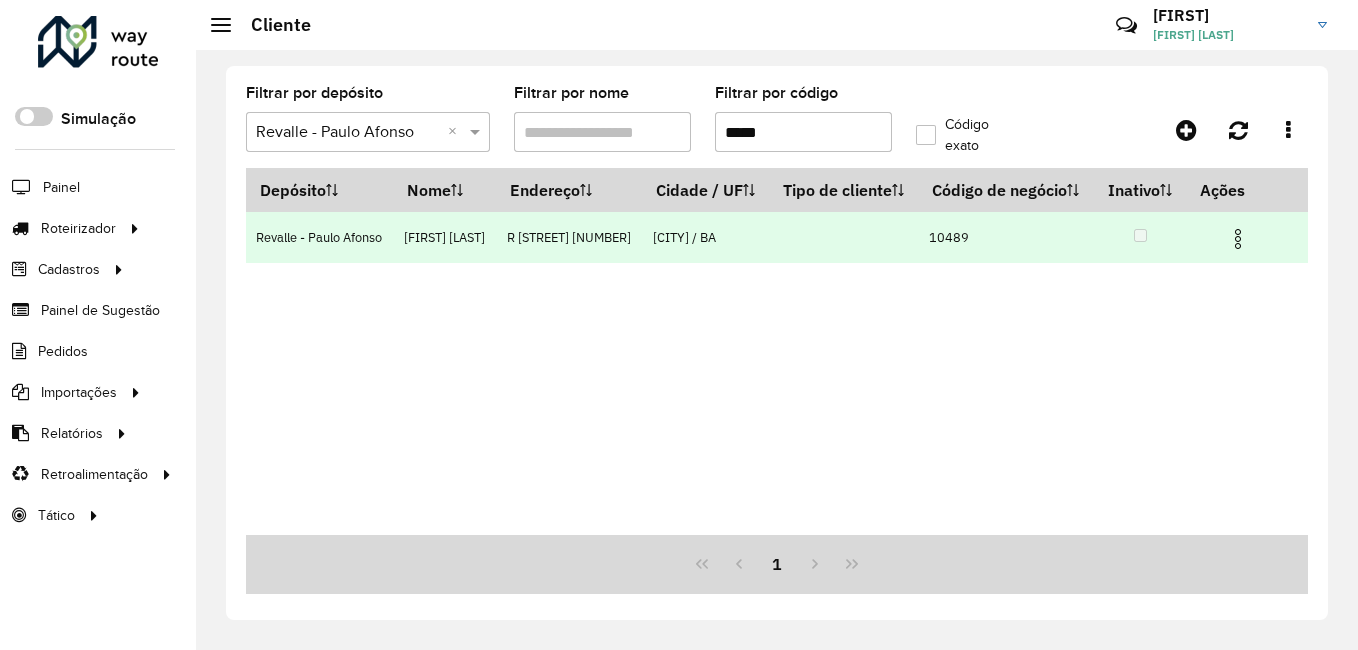 type on "*****" 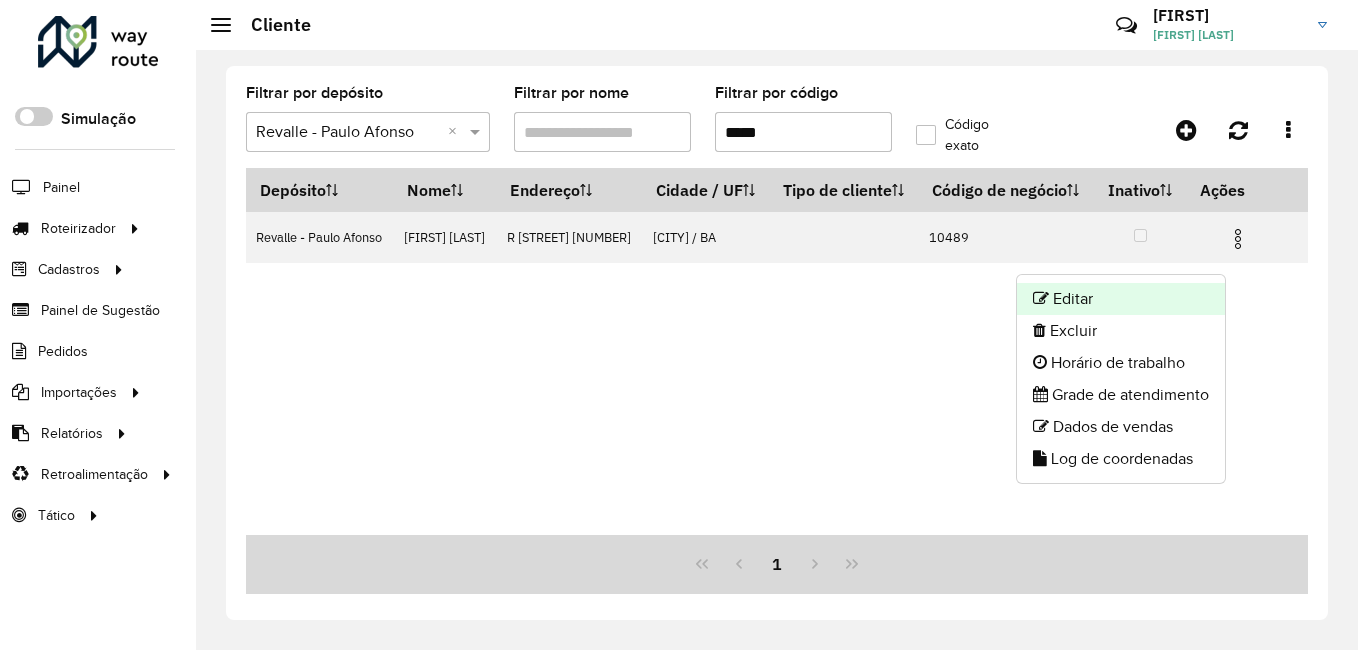 click on "Editar" 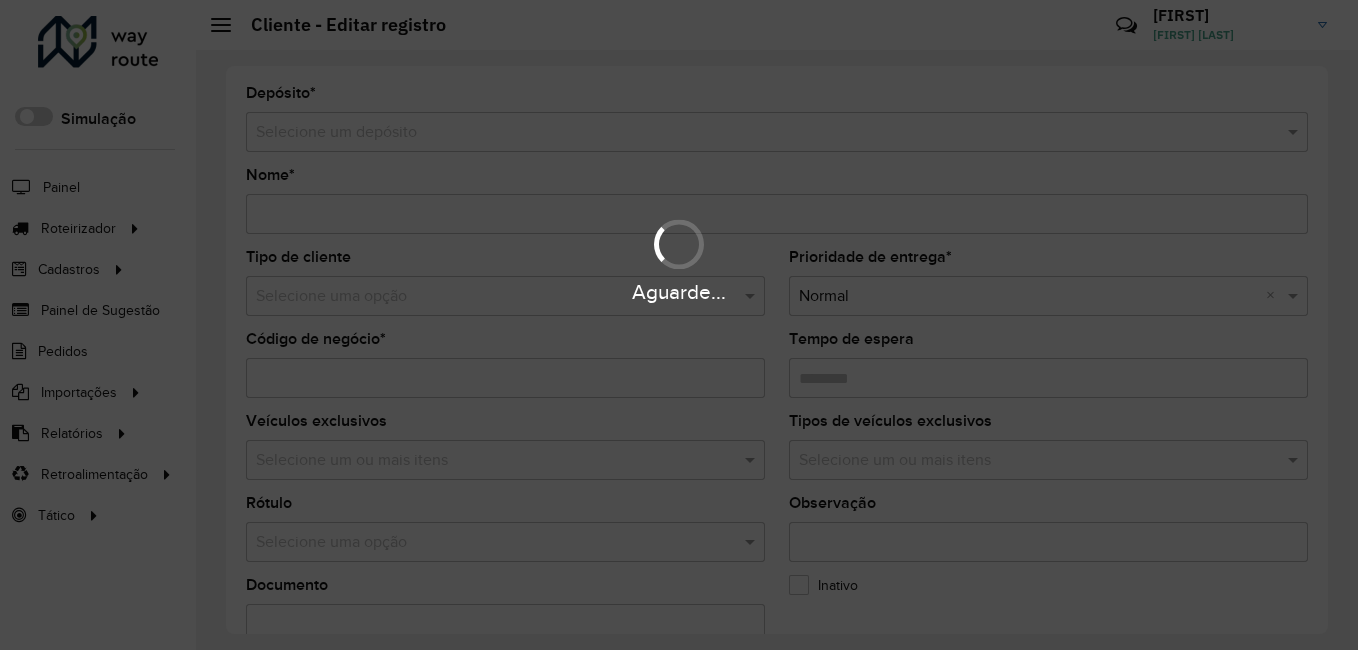 type on "**********" 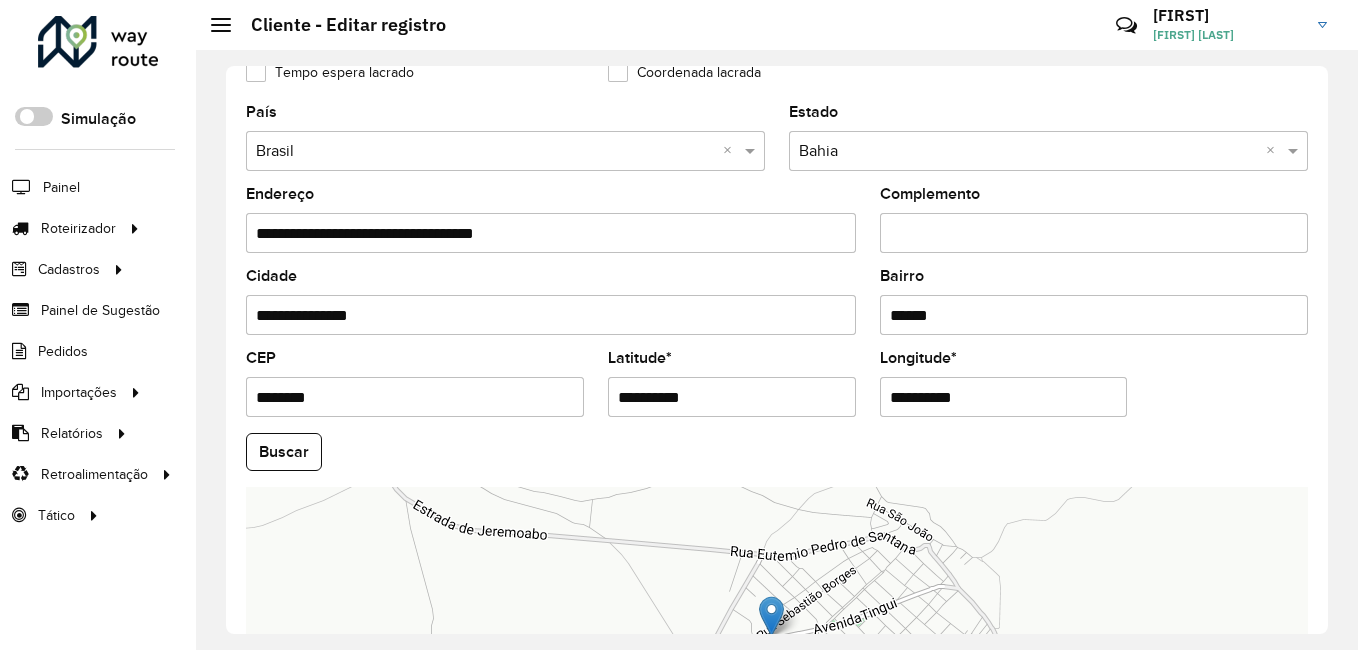 scroll, scrollTop: 608, scrollLeft: 0, axis: vertical 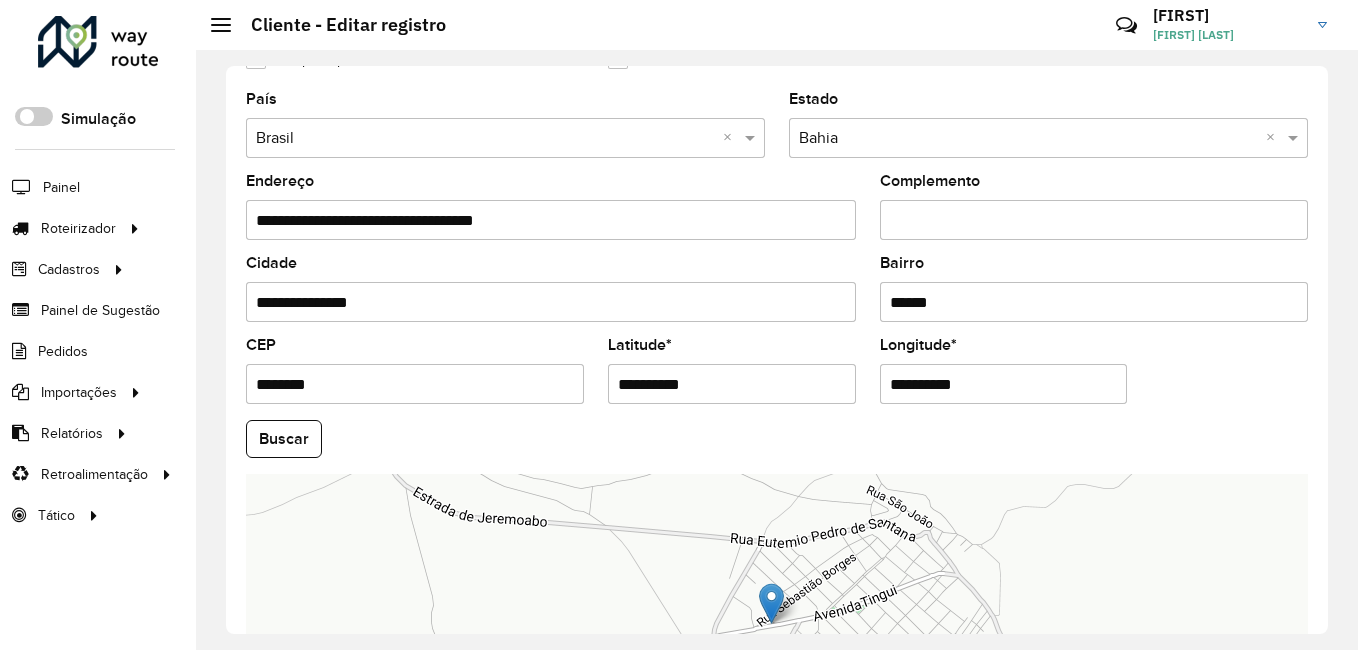 click on "**********" at bounding box center (732, 384) 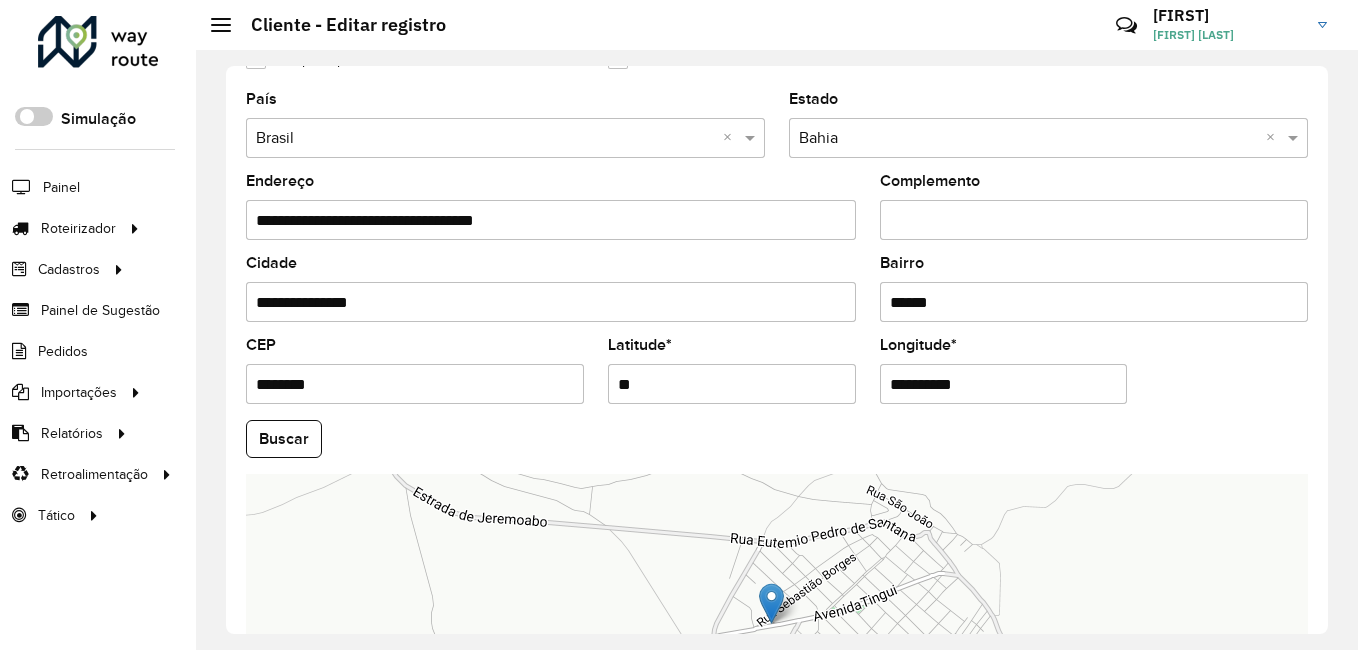 type on "*" 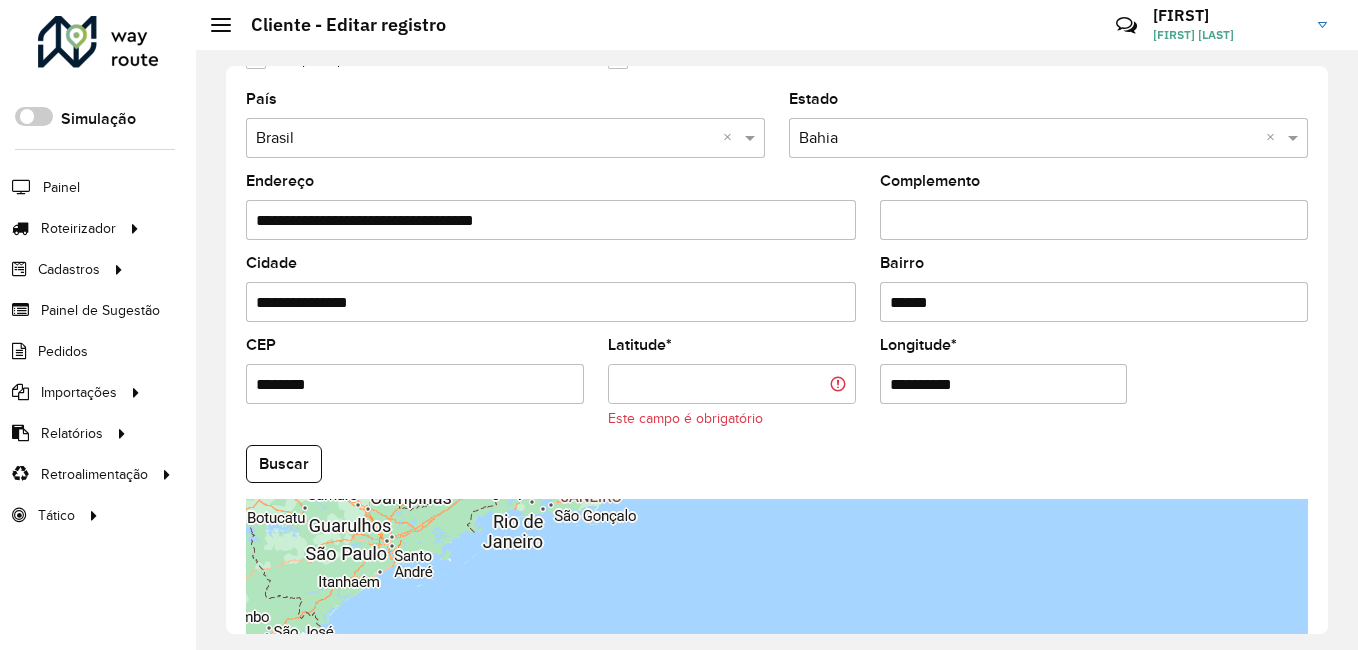 paste on "**********" 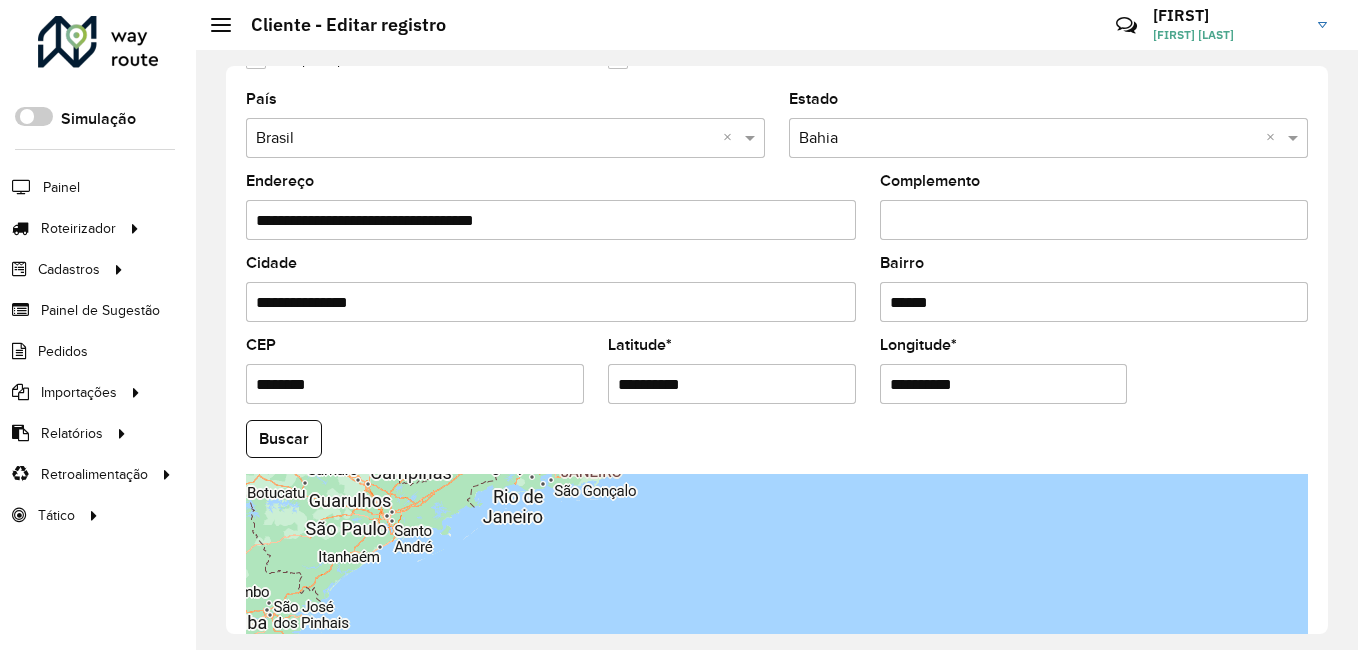 type on "**********" 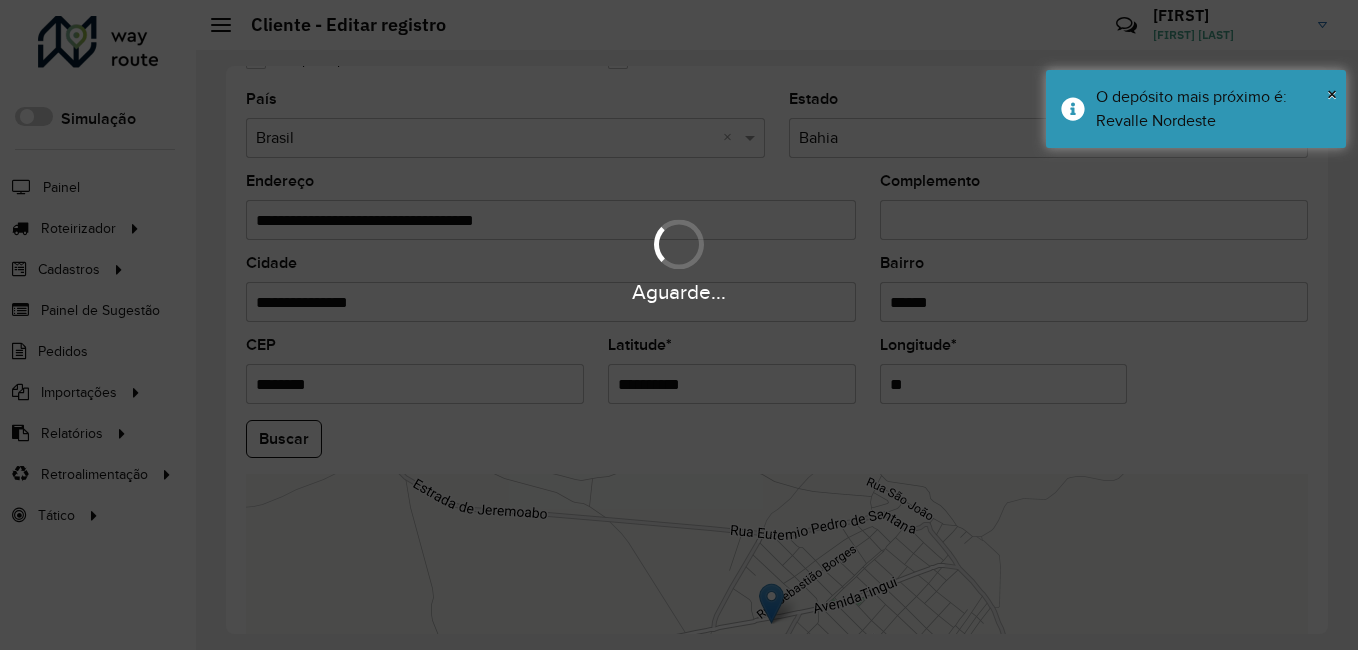 type on "*" 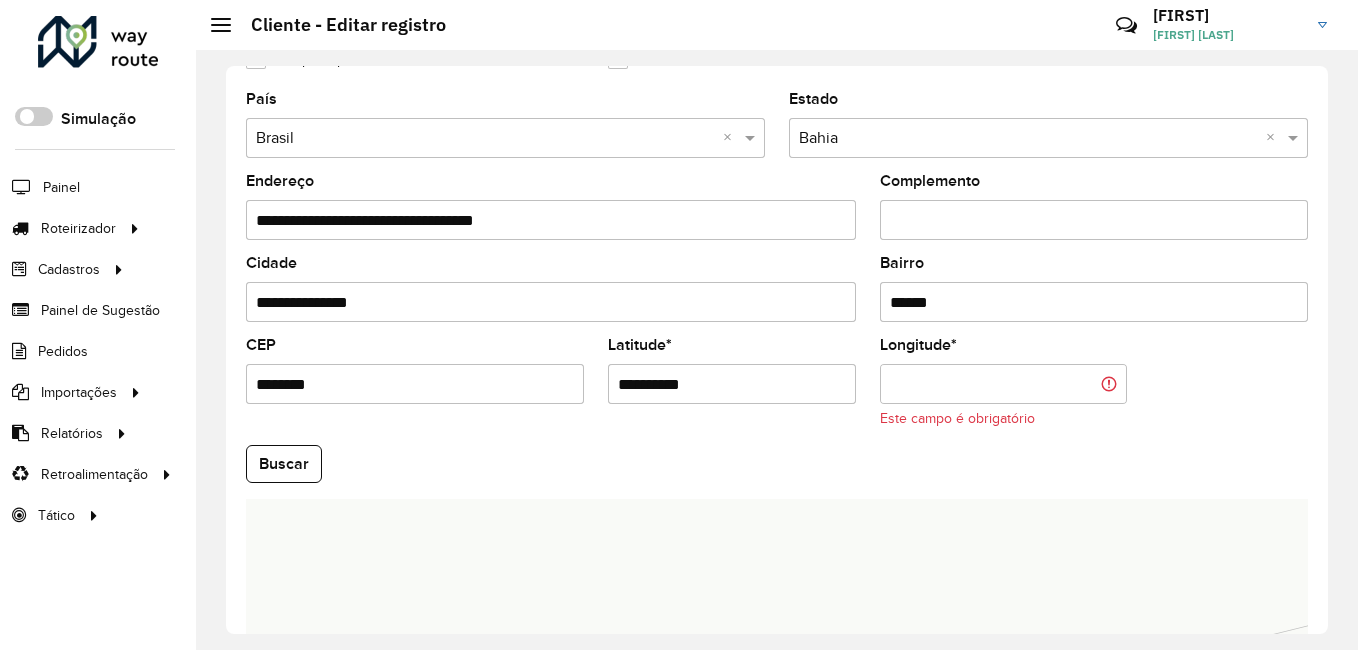 click on "Longitude *" at bounding box center (1004, 384) 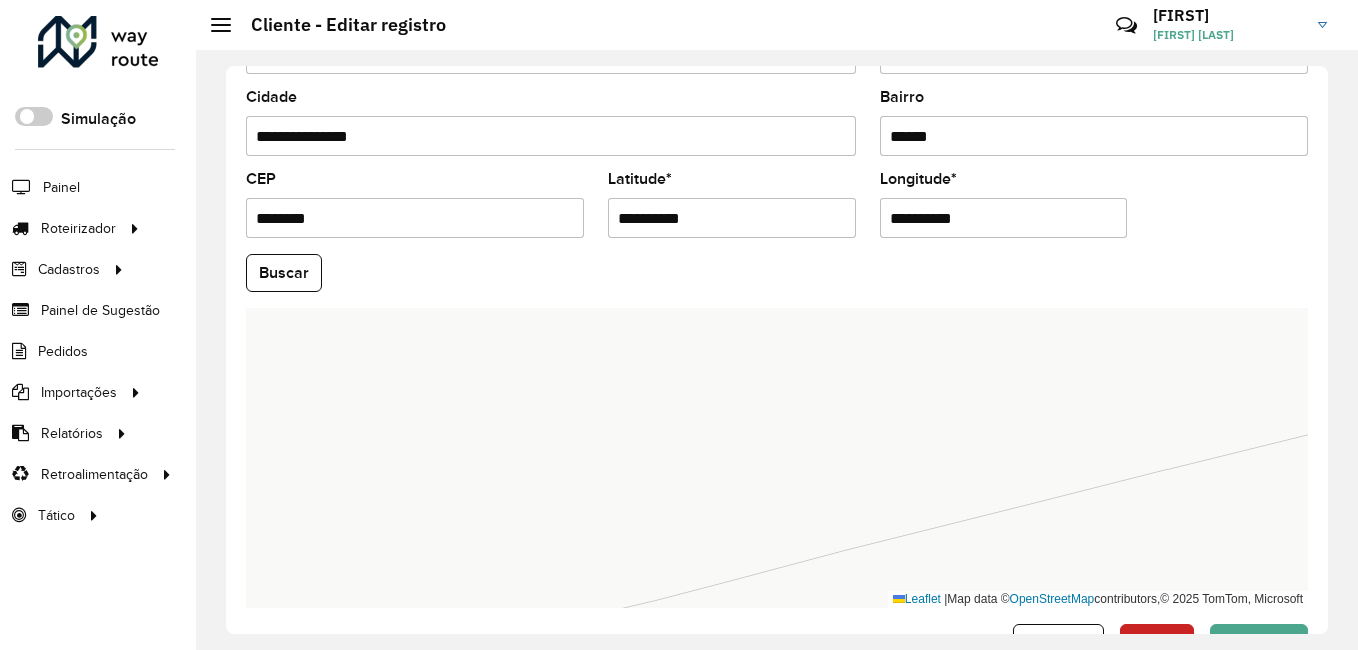 scroll, scrollTop: 838, scrollLeft: 0, axis: vertical 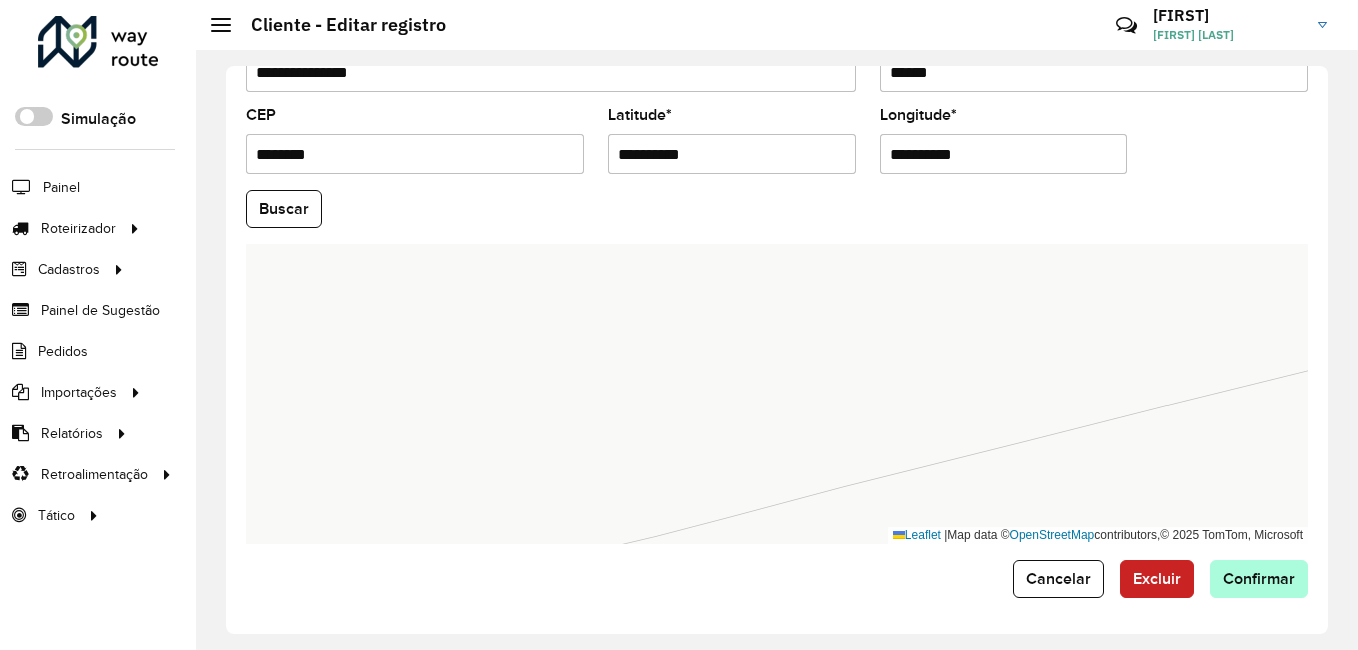 type on "**********" 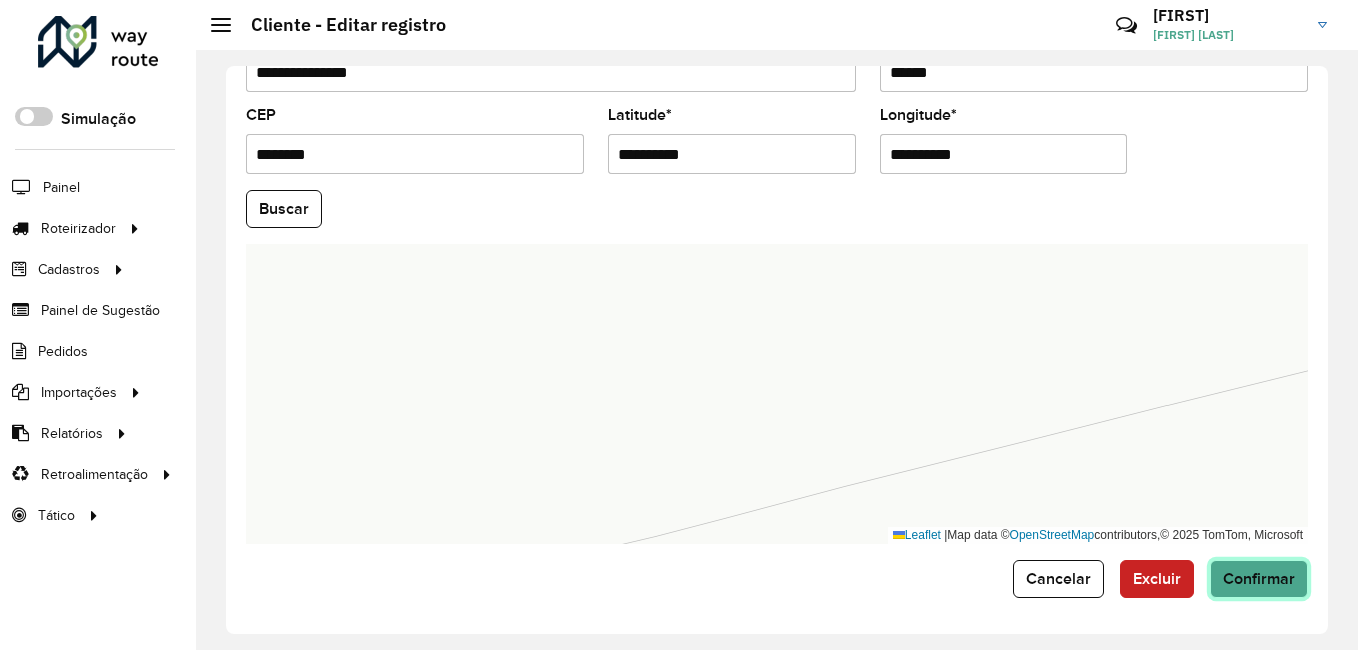 click on "Aguarde...  Pop-up bloqueado!  Seu navegador bloqueou automáticamente a abertura de uma nova janela.   Acesse as configurações e adicione o endereço do sistema a lista de permissão.   Fechar  Roteirizador AmbevTech Simulação Painel Roteirizador Entregas Vendas Cadastros Checkpoint Classificações de venda Cliente Condição de pagamento Consulta de setores Depósito Disponibilidade de veículos Fator tipo de produto Gabarito planner Grupo Rota Fator Tipo Produto Grupo de Depósito Grupo de rotas exclusiva Grupo de setores Jornada Jornada RN Layout integração Modelo Motorista Multi Depósito Painel de sugestão Parada Pedágio Perfil de Vendedor Ponto de apoio Ponto de apoio FAD Prioridade pedido Produto Restrição de Atendimento Planner Rodízio de placa Rota exclusiva FAD Rótulo Setor Setor Planner Tempo de parada de refeição Tipo de cliente Tipo de veículo Tipo de veículo RN Transportadora Usuário Vendedor Veículo Painel de Sugestão Pedidos Importações Classificação e volume de venda" at bounding box center [679, 325] 